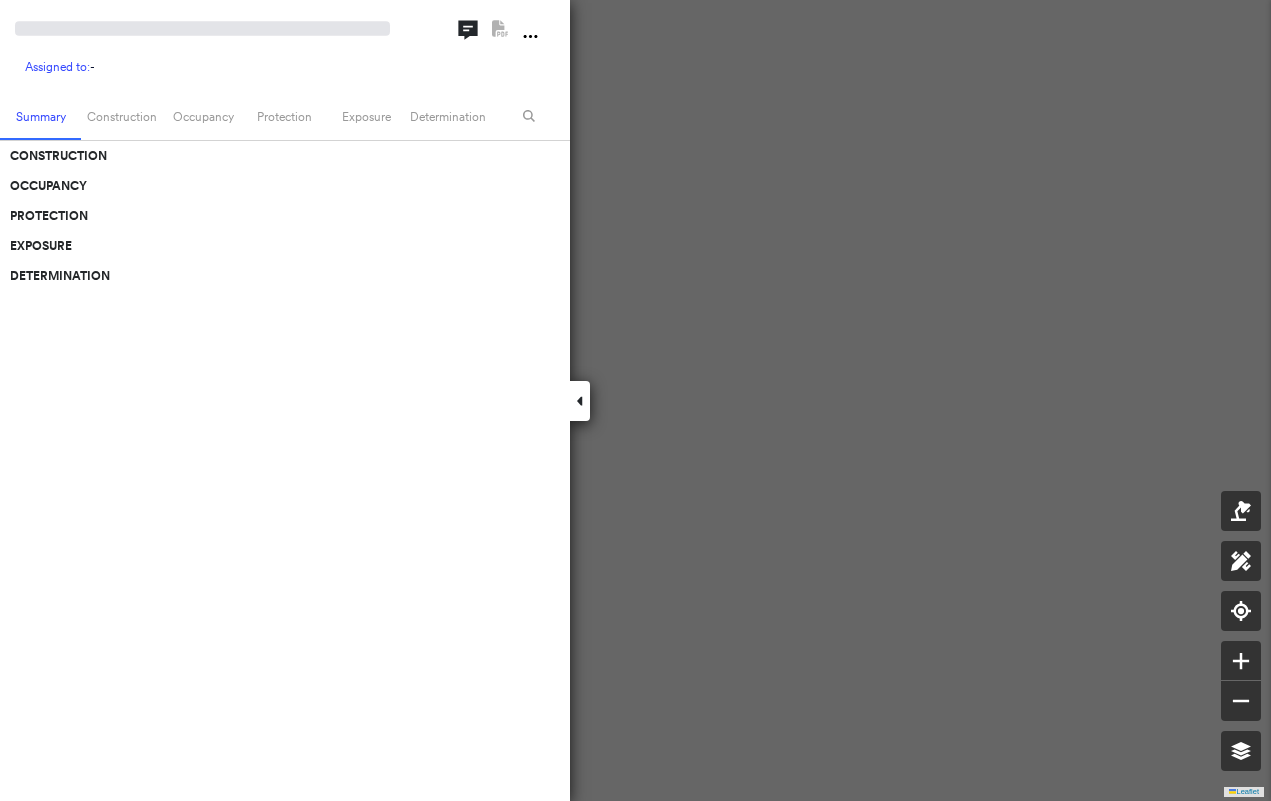 scroll, scrollTop: 0, scrollLeft: 0, axis: both 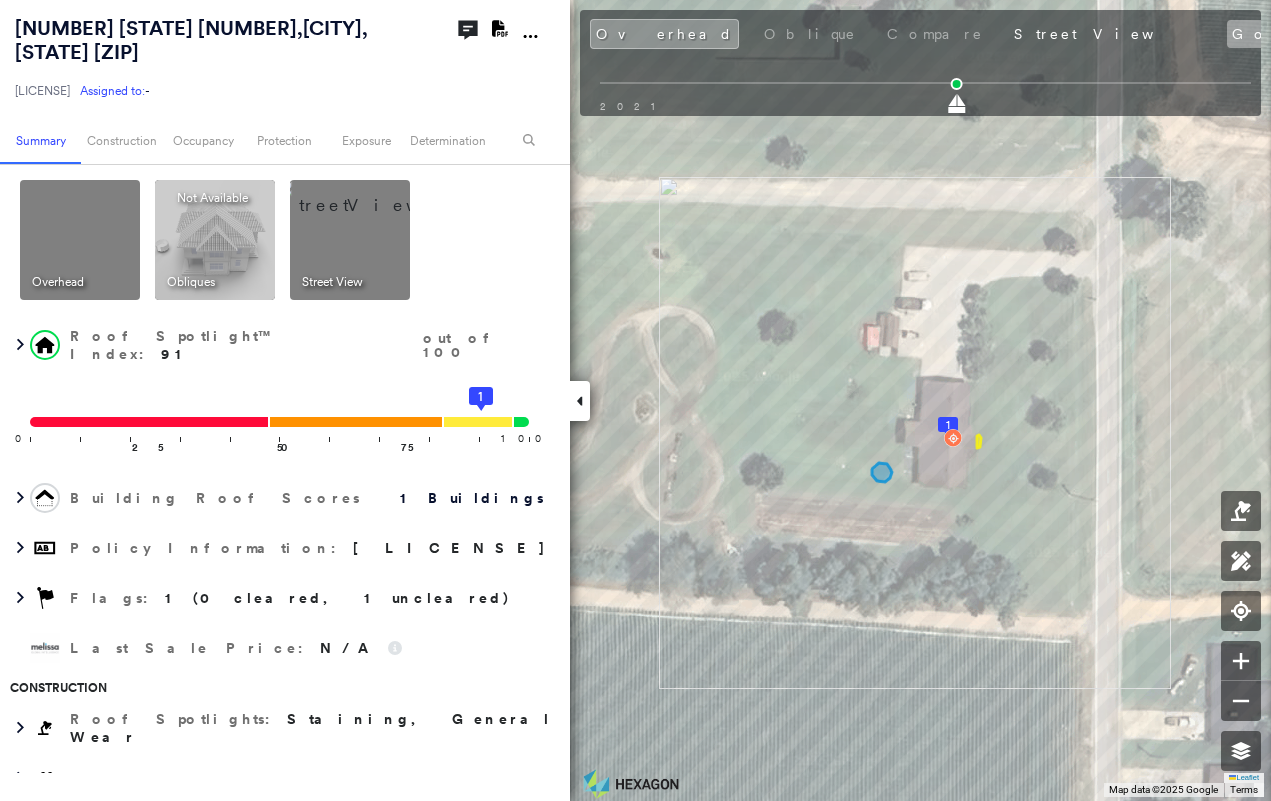 click on "Google" at bounding box center (1273, 34) 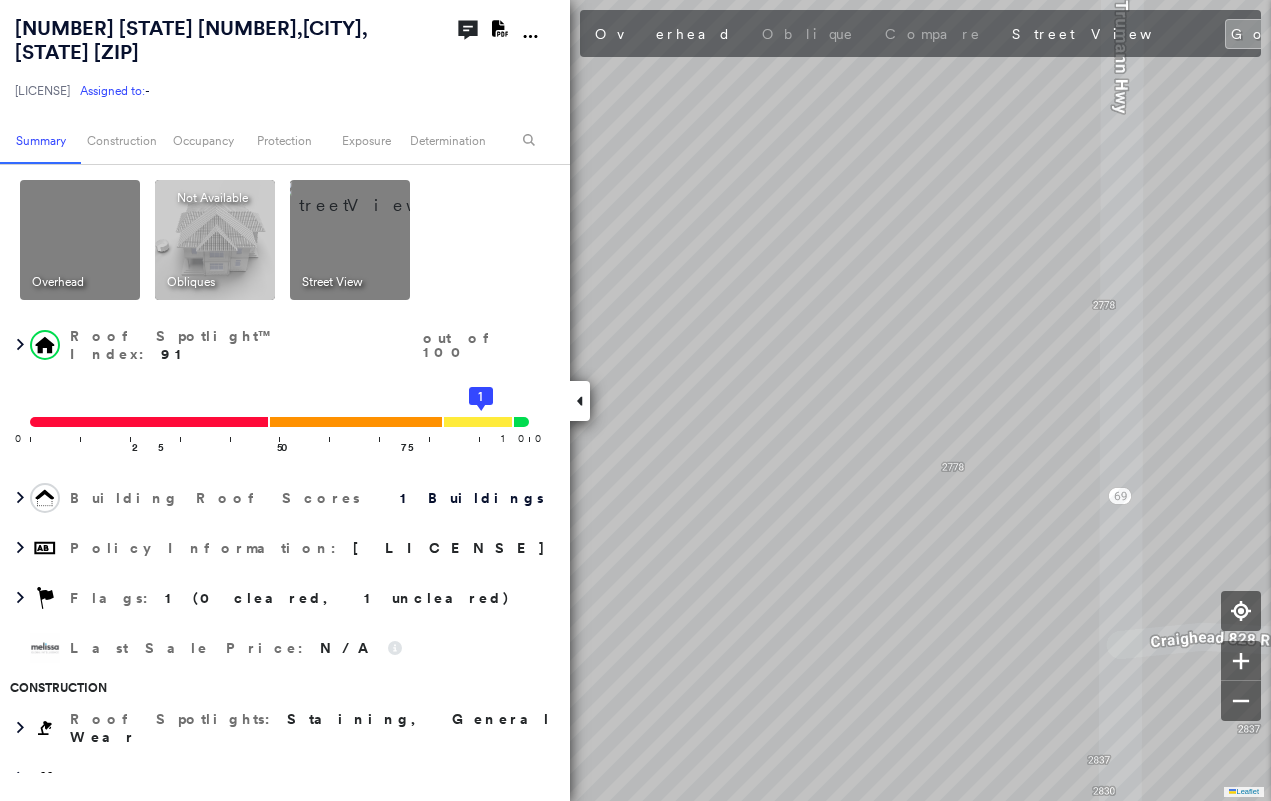 click on "Overhead Oblique Compare Street View Google Photos" at bounding box center [1005, 34] 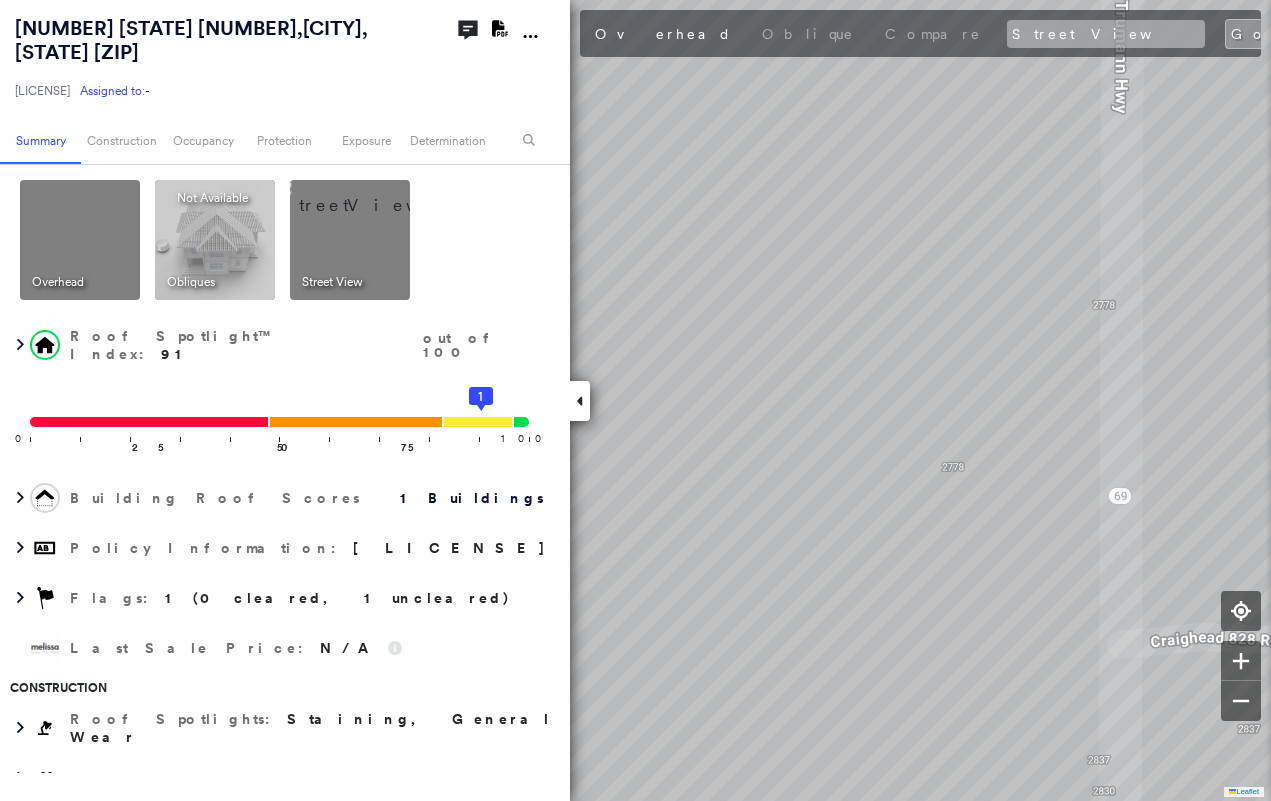 click on "Street View" at bounding box center [1106, 34] 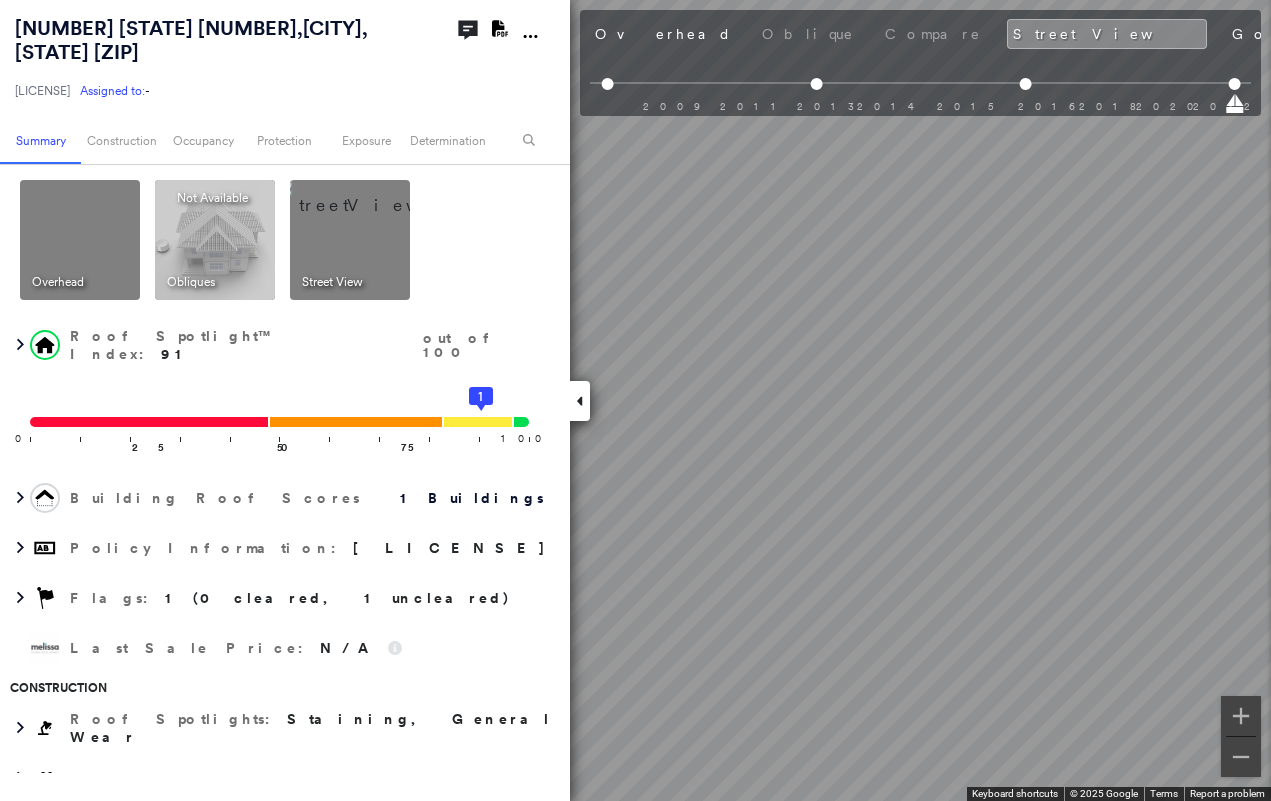 click at bounding box center [580, 401] 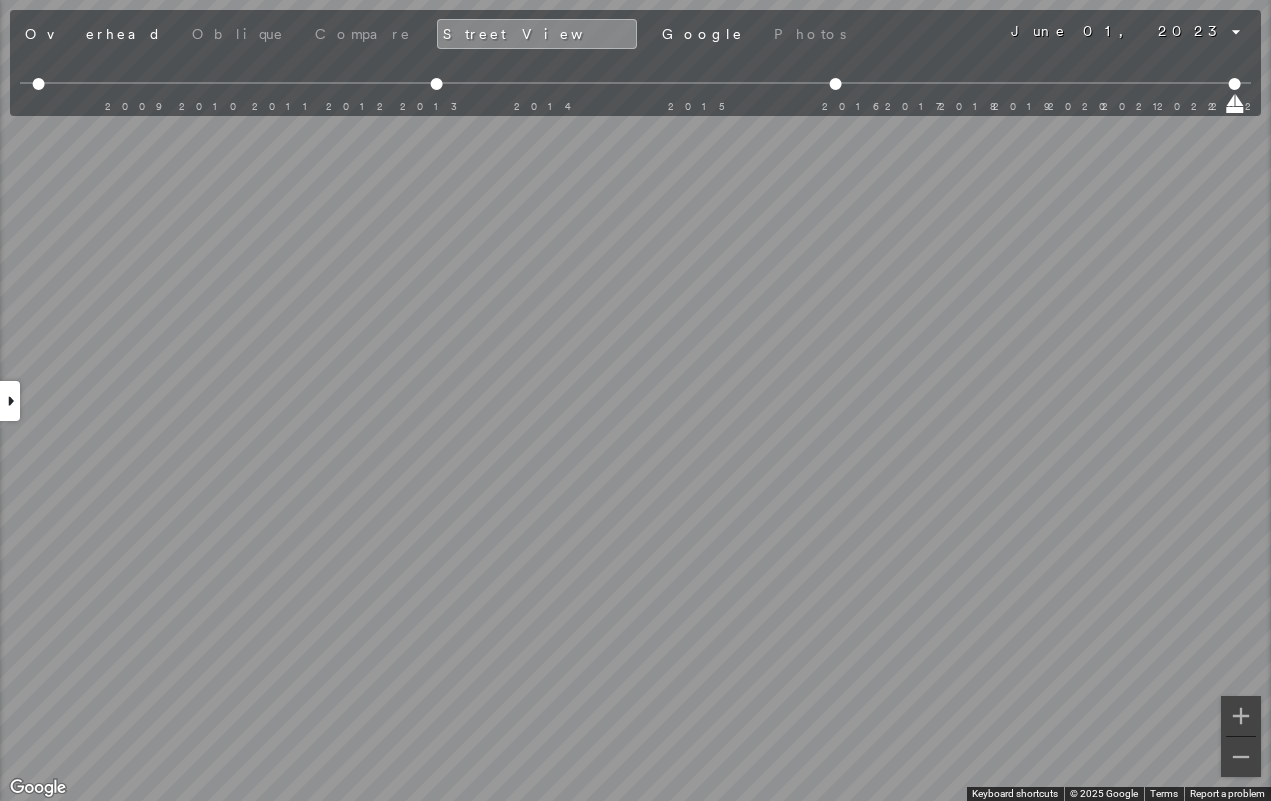 click at bounding box center (10, 401) 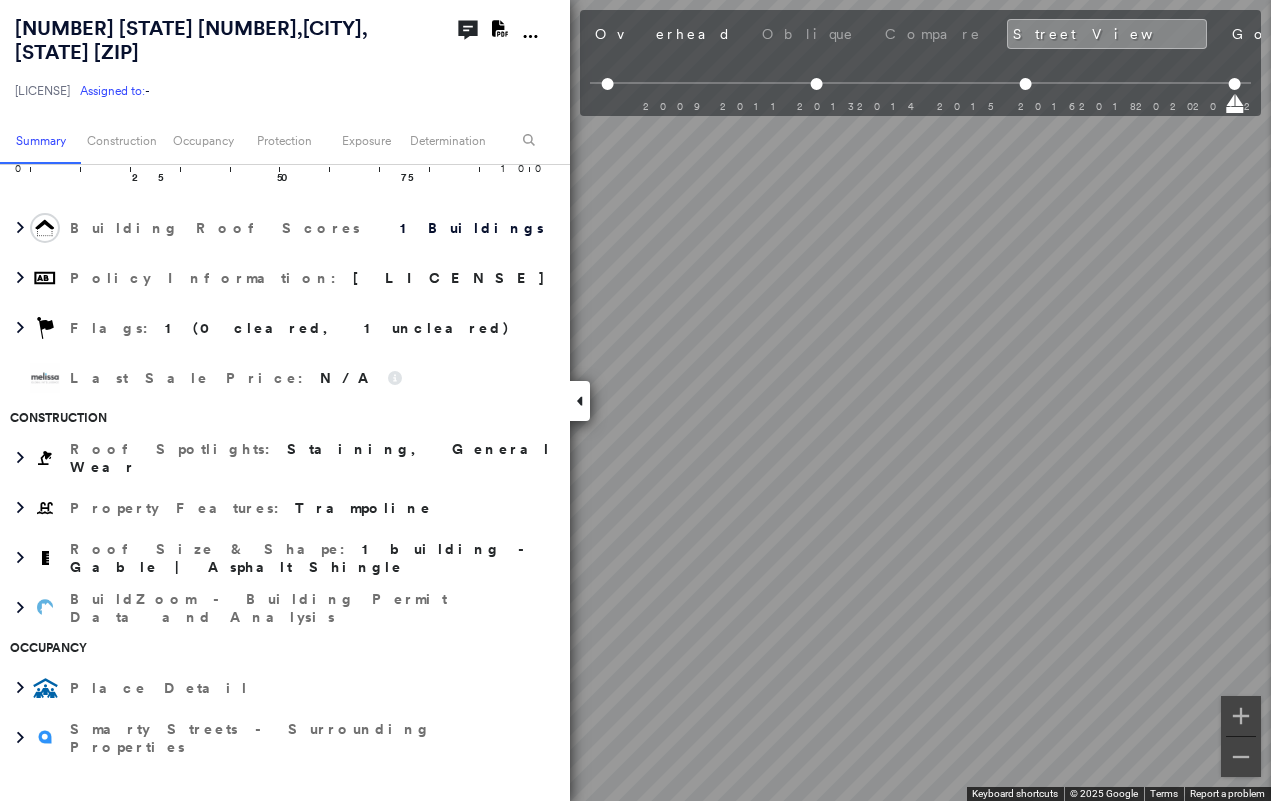 scroll, scrollTop: 0, scrollLeft: 0, axis: both 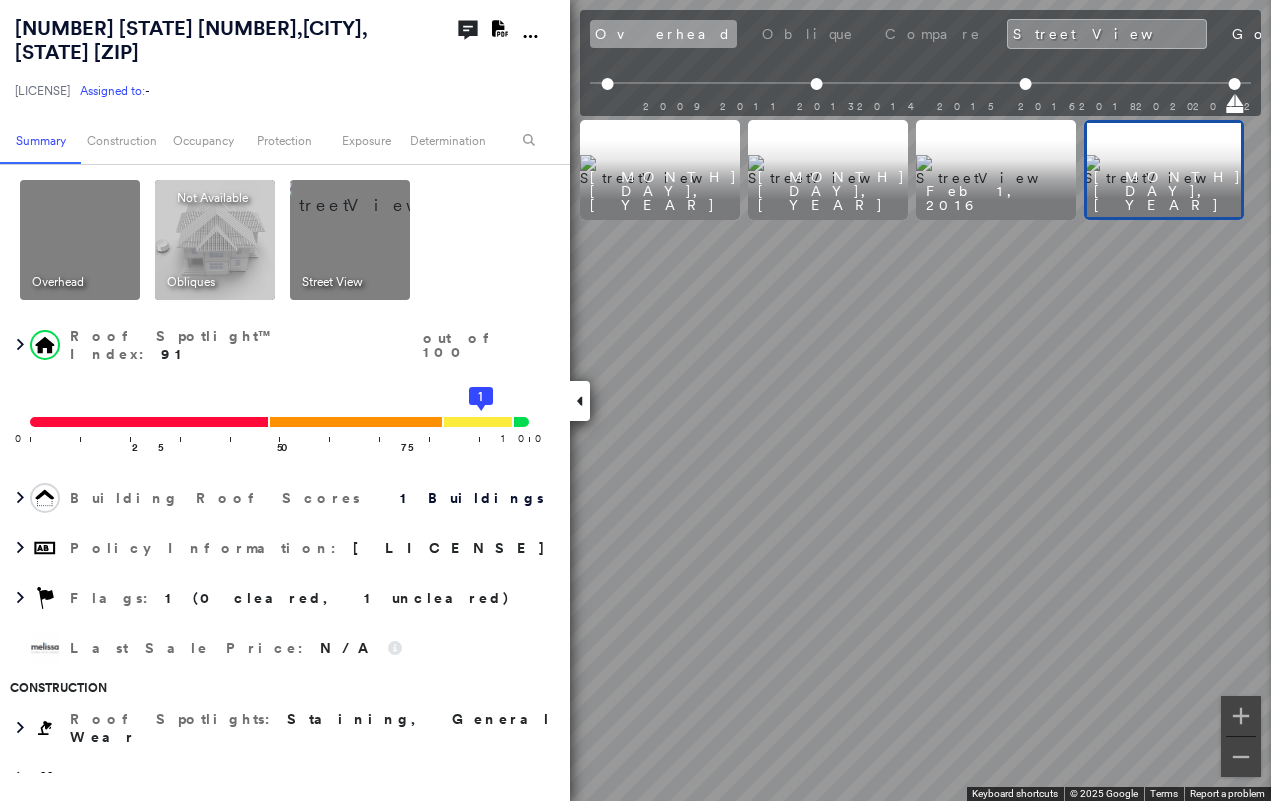 click on "Overhead" at bounding box center [663, 34] 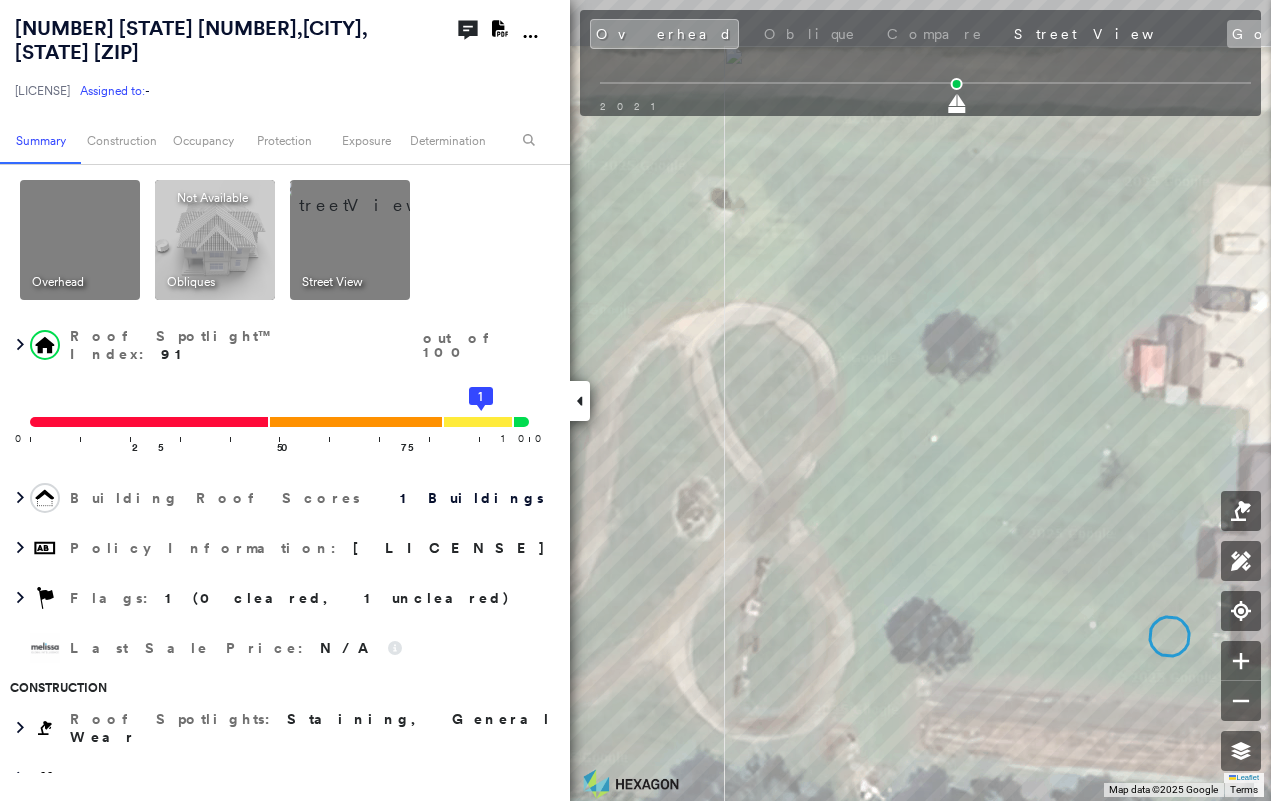 click on "Google" at bounding box center (1273, 34) 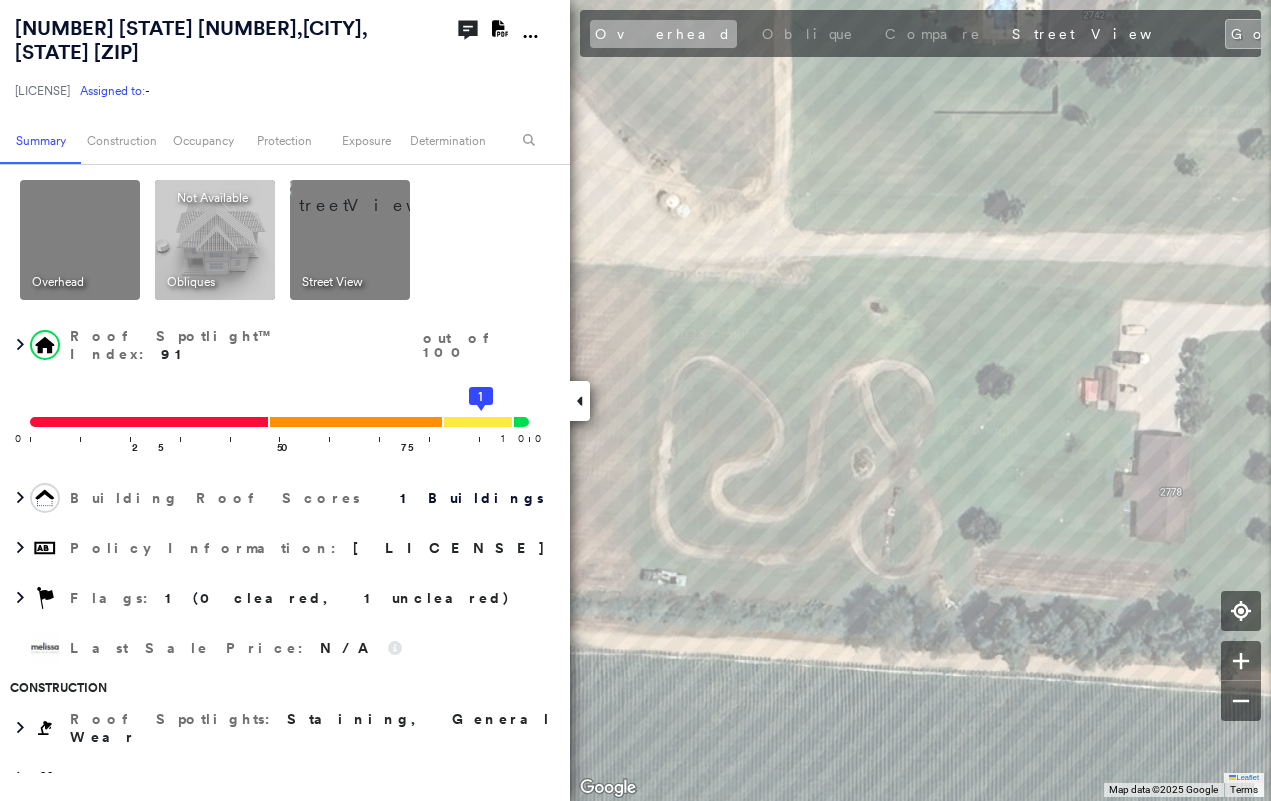 click on "Overhead" at bounding box center [663, 34] 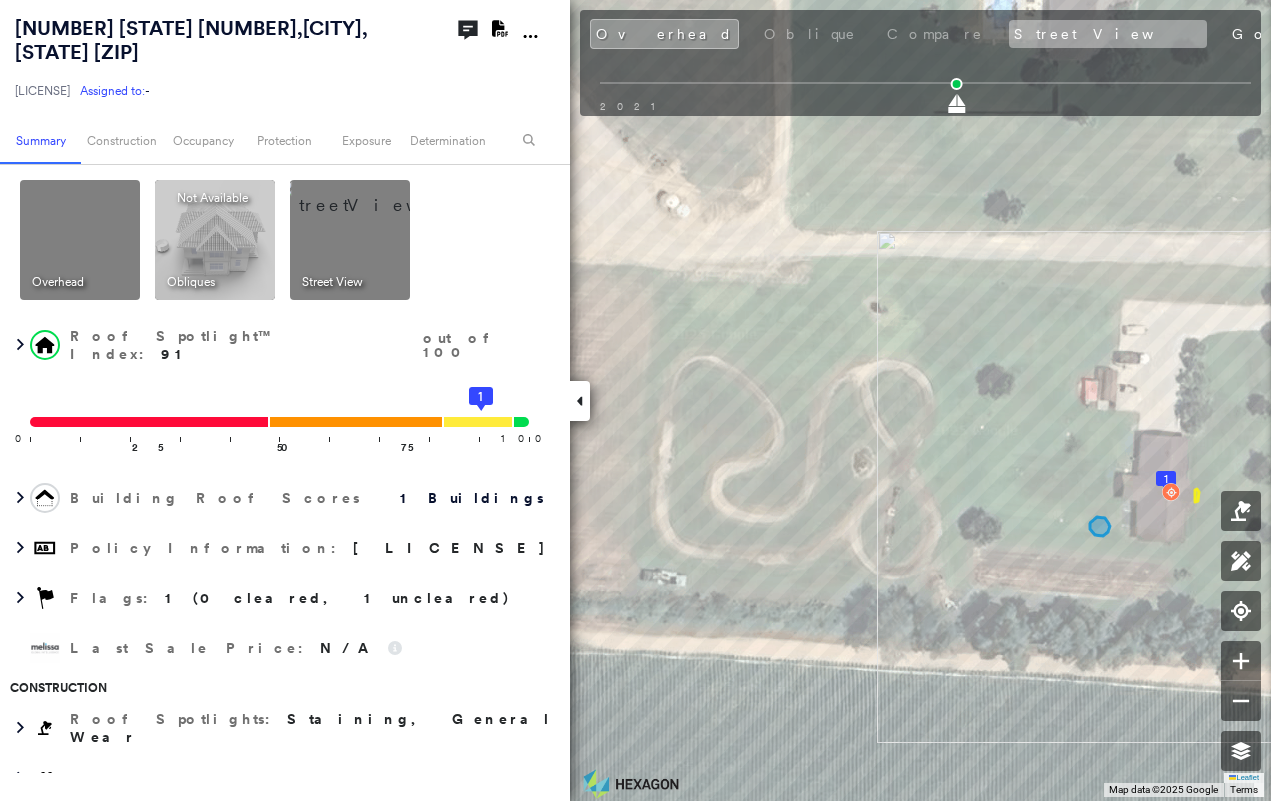 click on "Street View" at bounding box center [1108, 34] 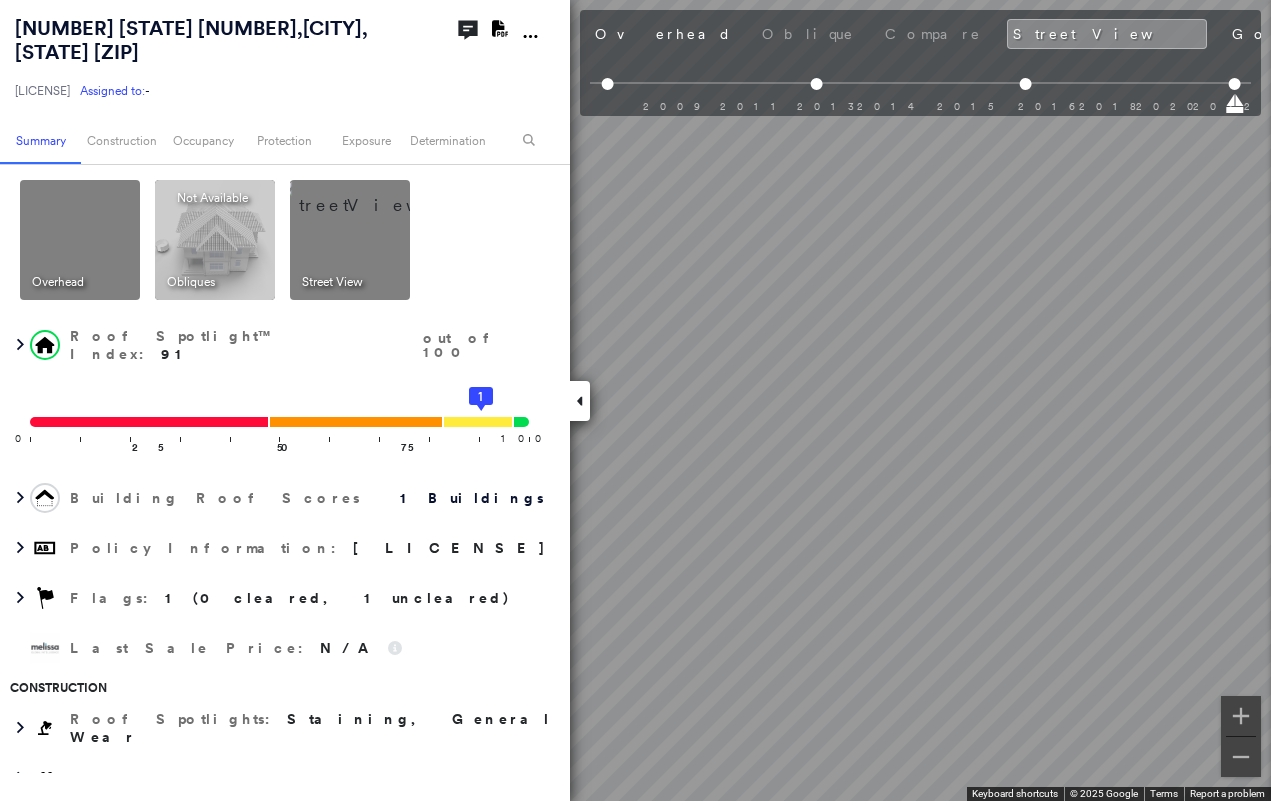 click 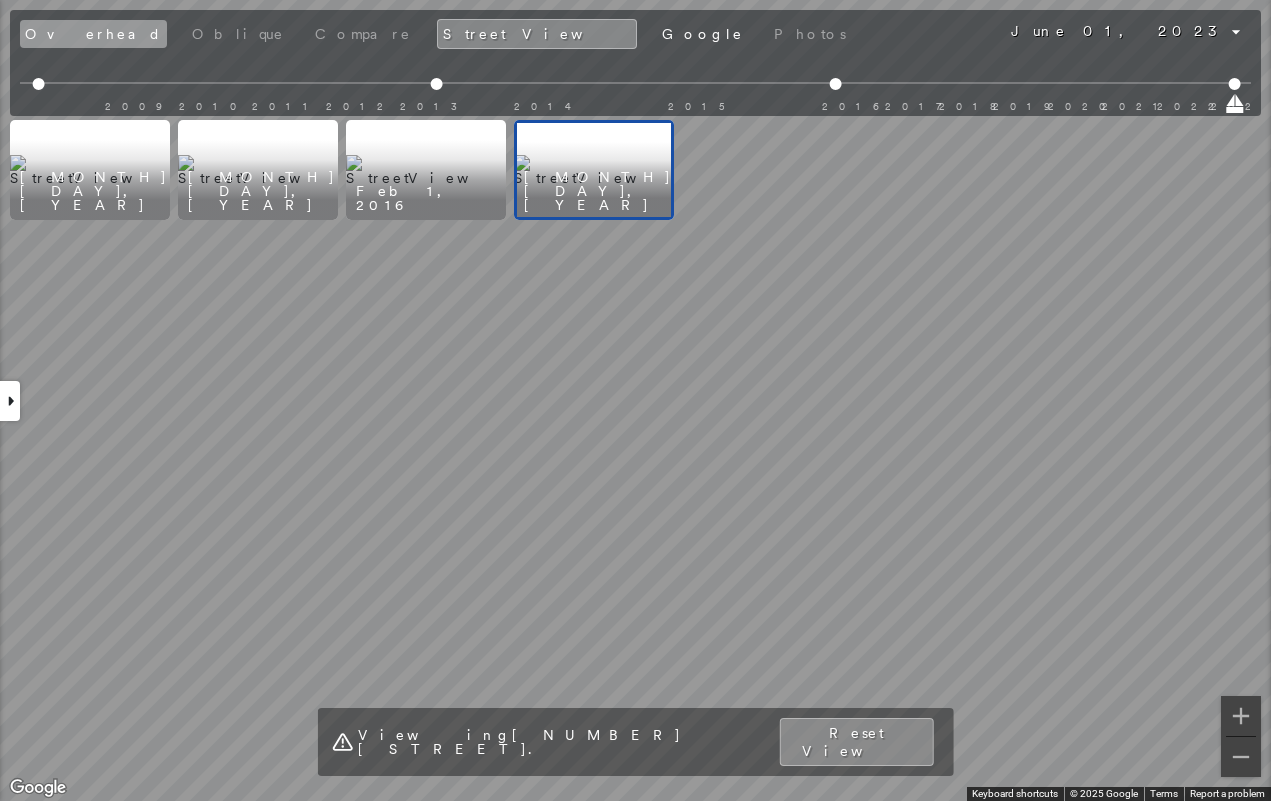 click on "Overhead" at bounding box center [93, 34] 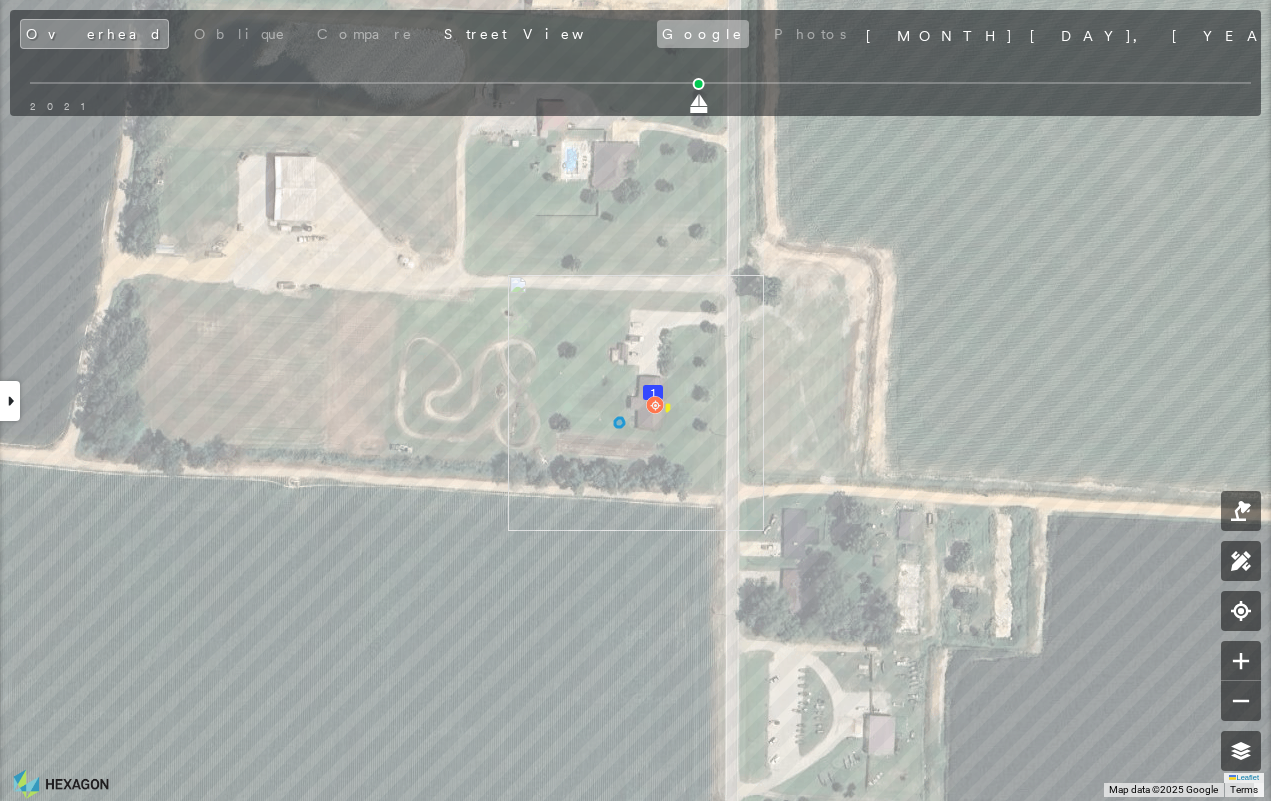 click on "Google" at bounding box center [703, 34] 